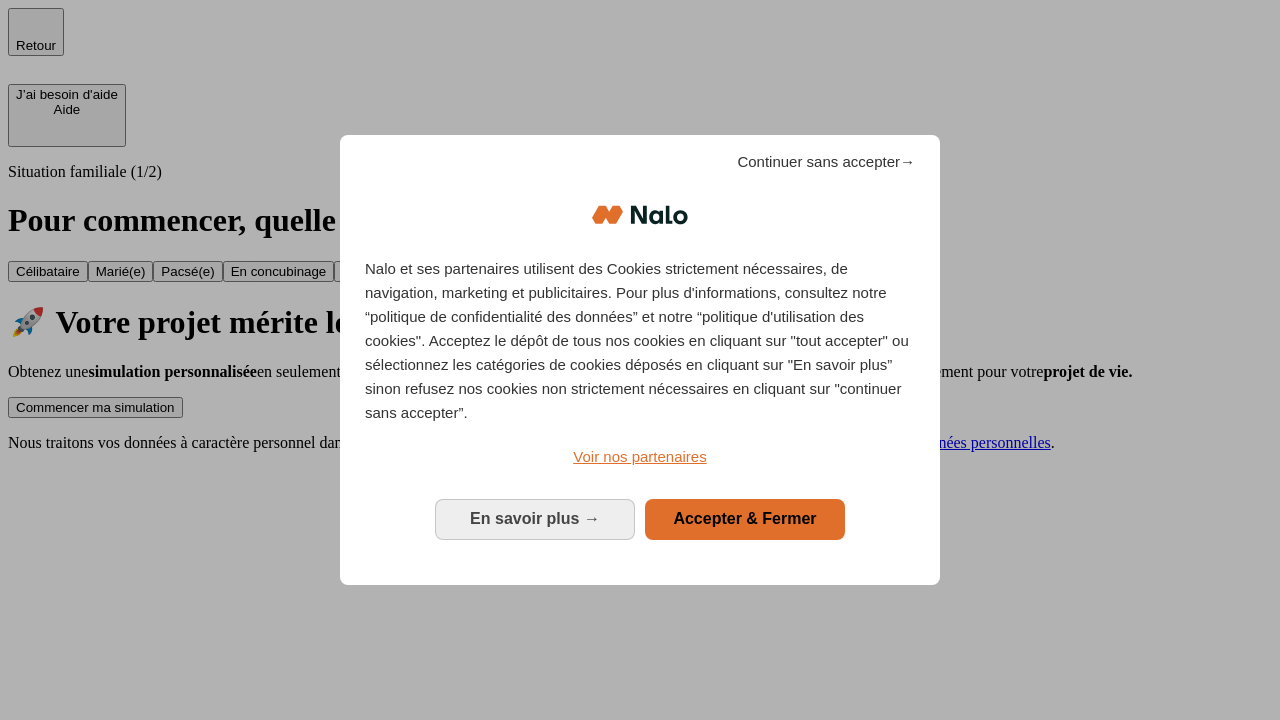 scroll, scrollTop: 0, scrollLeft: 0, axis: both 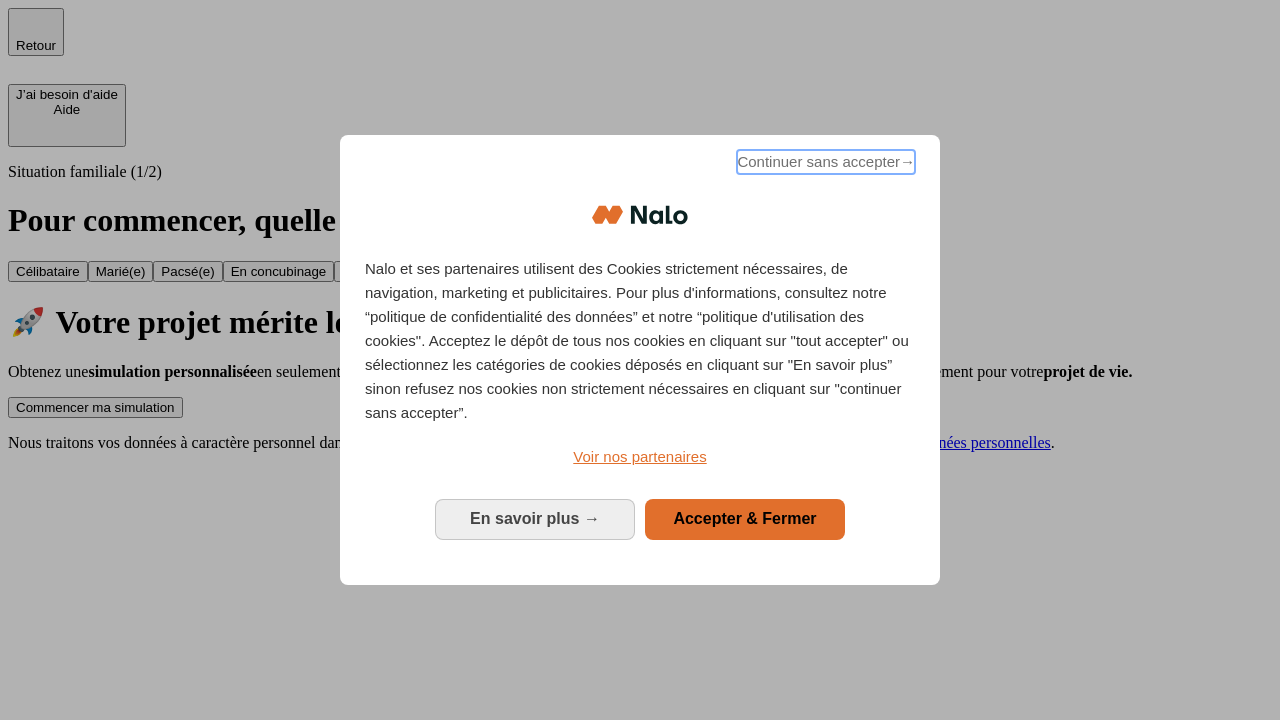 click on "Continuer sans accepter  →" at bounding box center (826, 162) 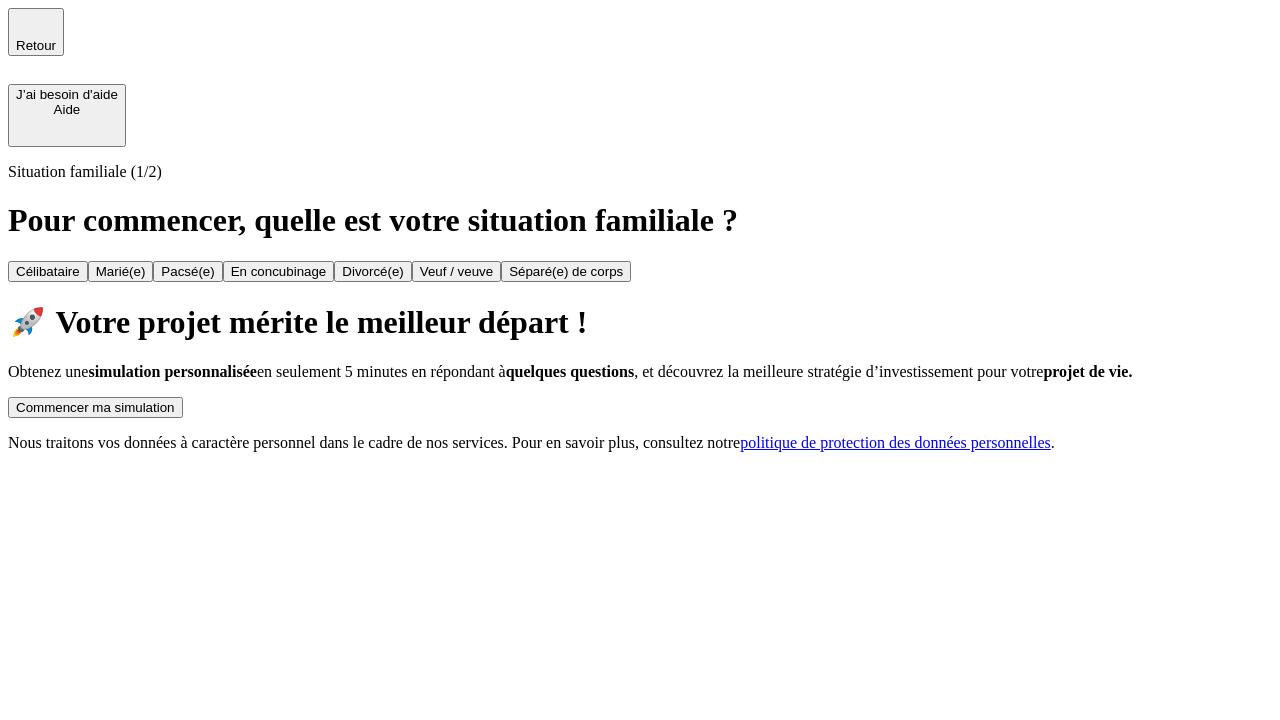 click on "Commencer ma simulation" at bounding box center (95, 407) 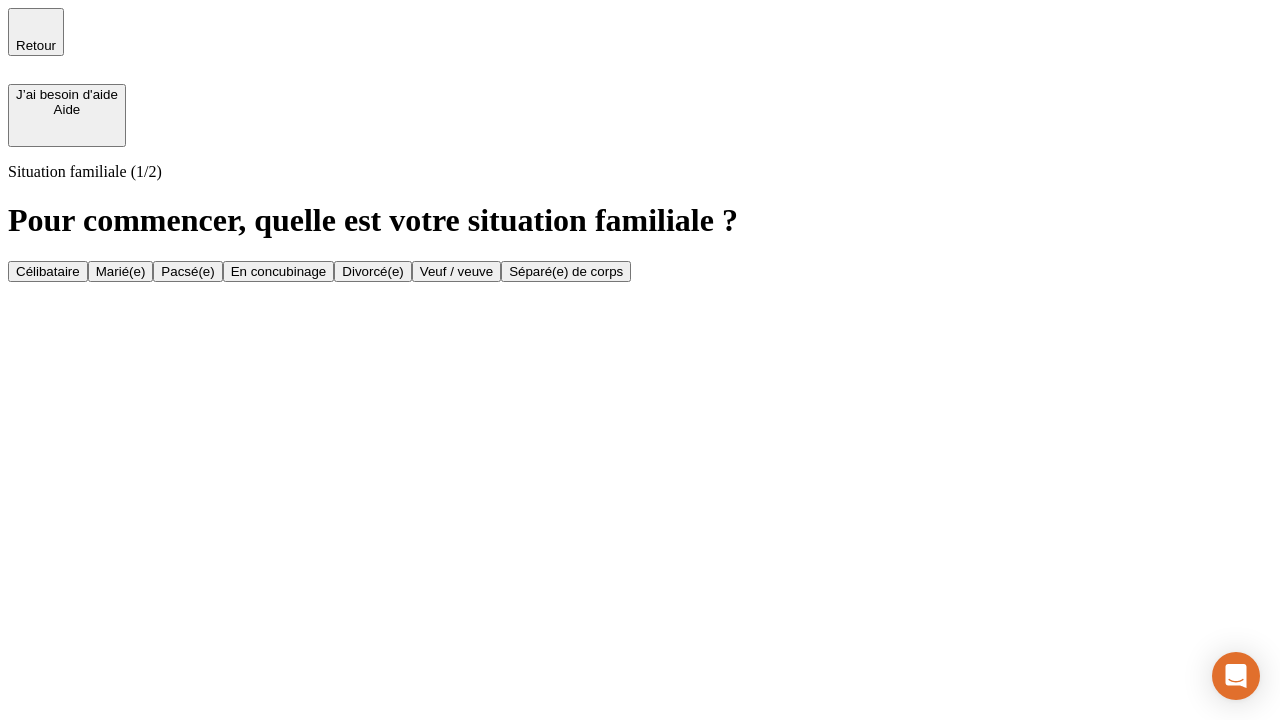 click on "En concubinage" at bounding box center [279, 271] 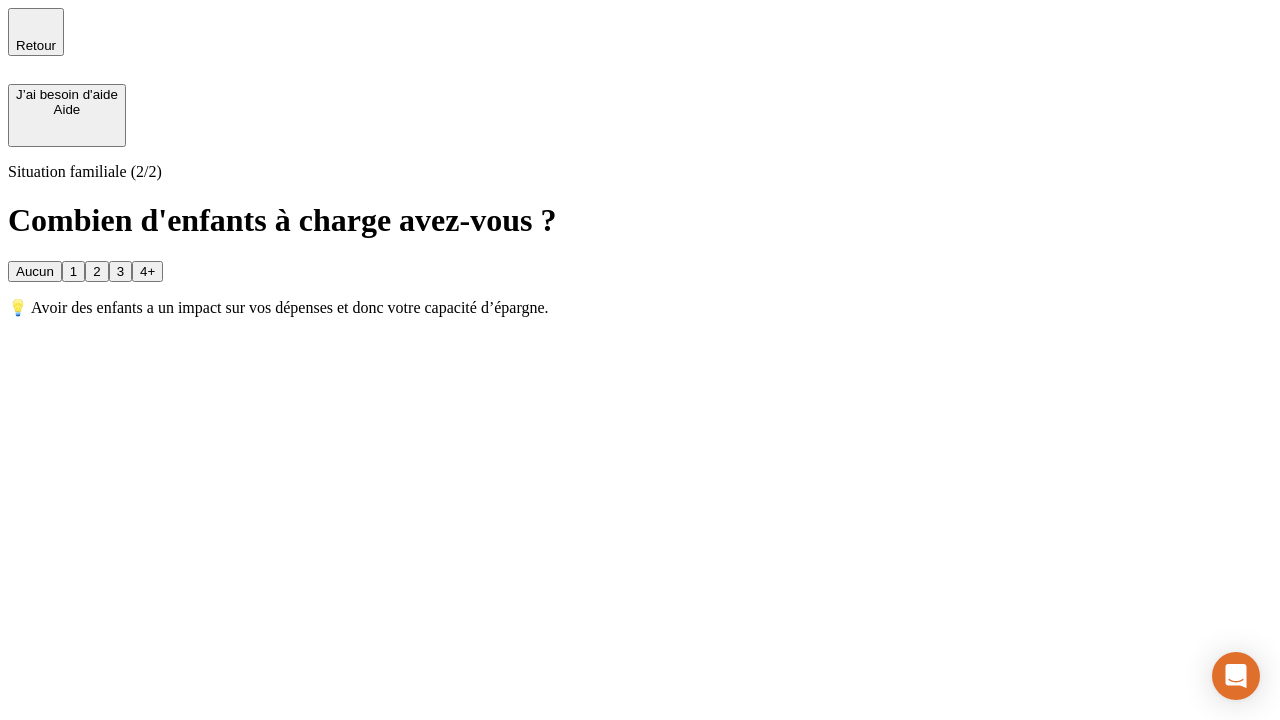 click on "2" at bounding box center [96, 271] 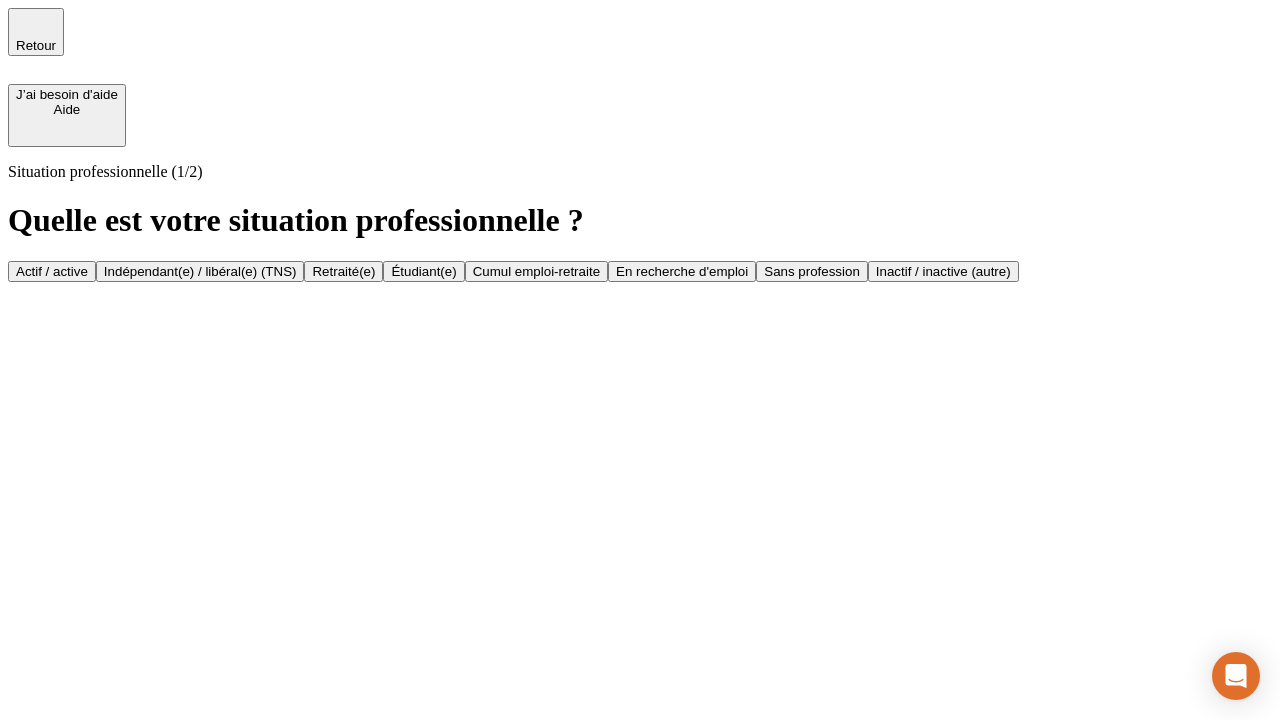 click on "Indépendant(e) / libéral(e) (TNS)" at bounding box center [200, 271] 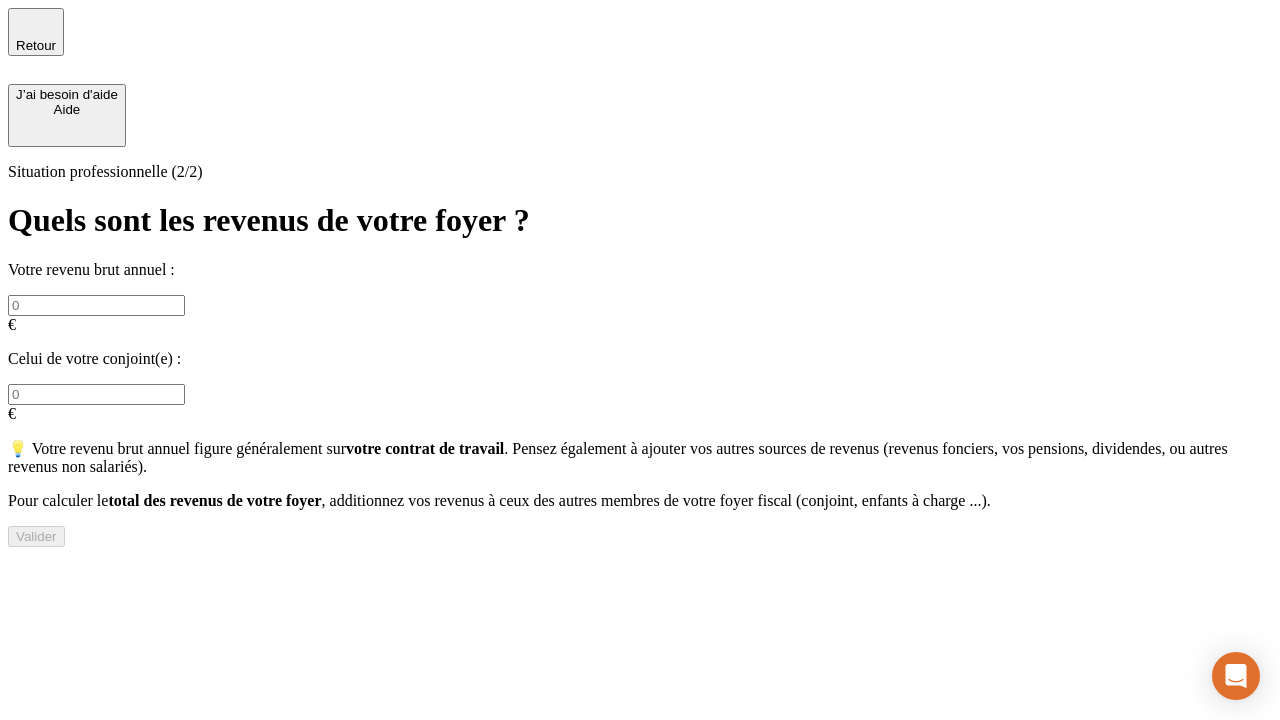 click at bounding box center [96, 305] 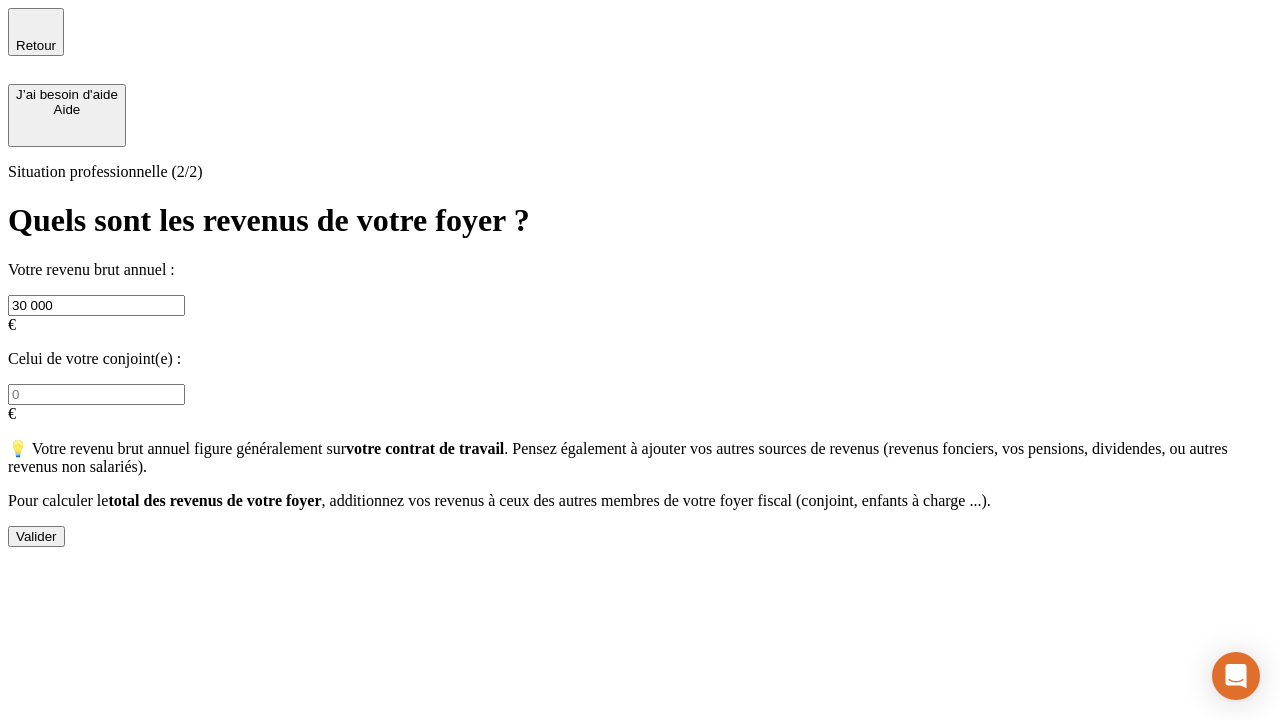 type on "30 000" 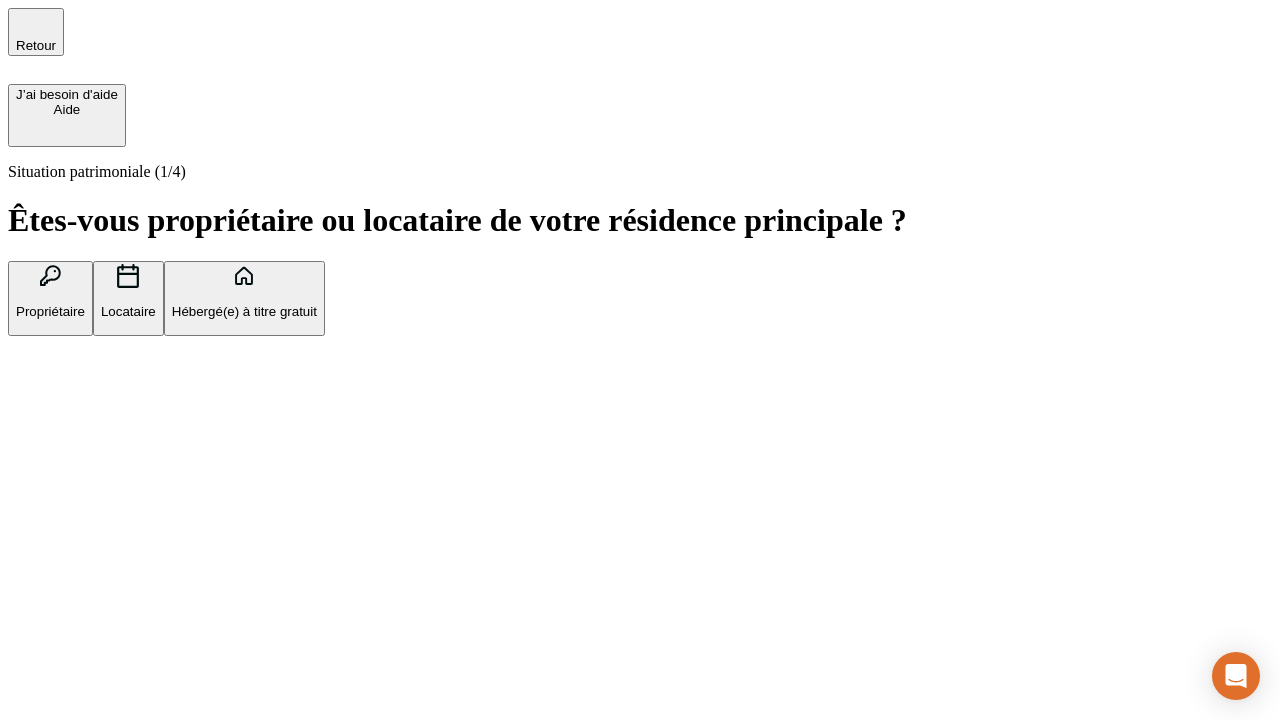 click on "Locataire" at bounding box center [128, 311] 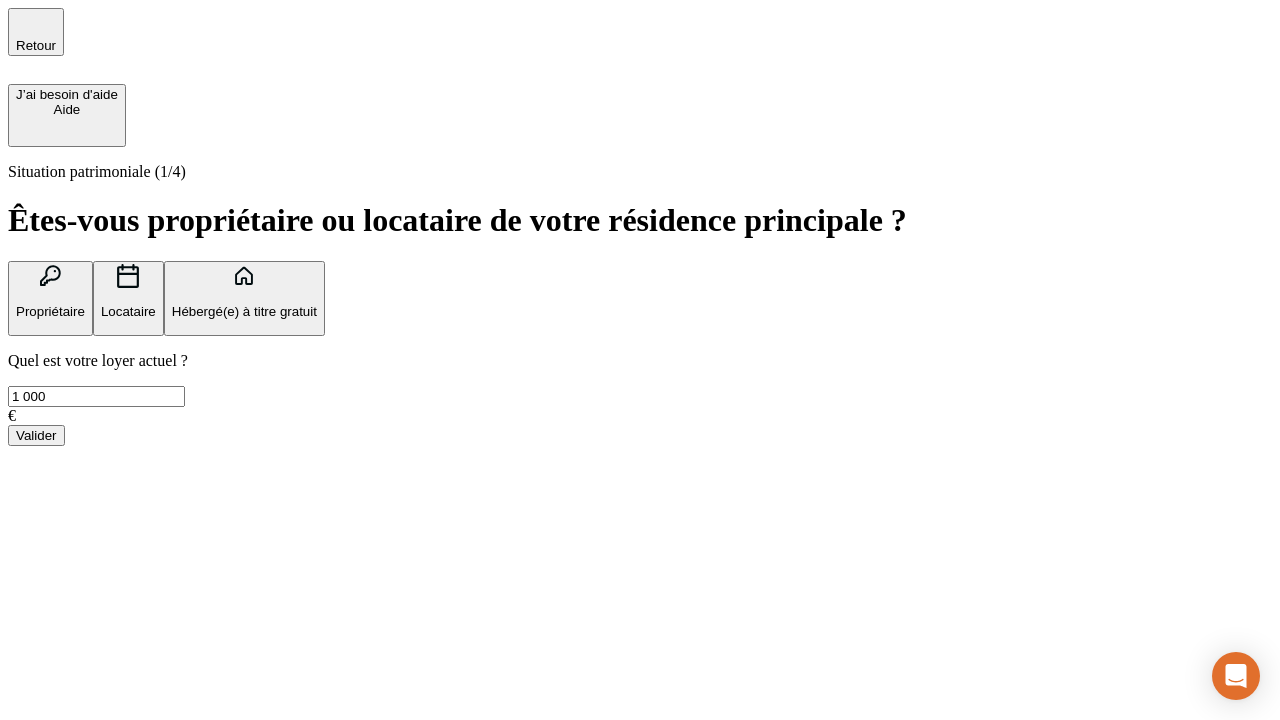 type on "1 000" 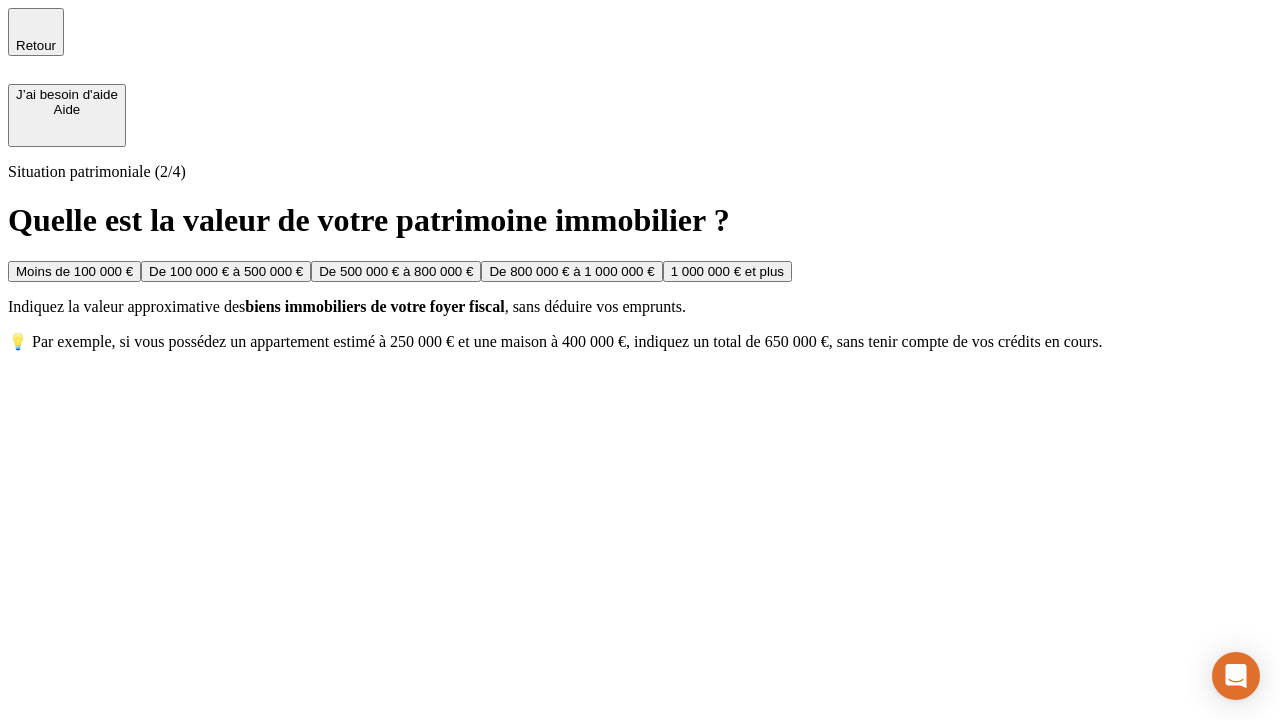 click on "Moins de 100 000 €" at bounding box center (74, 271) 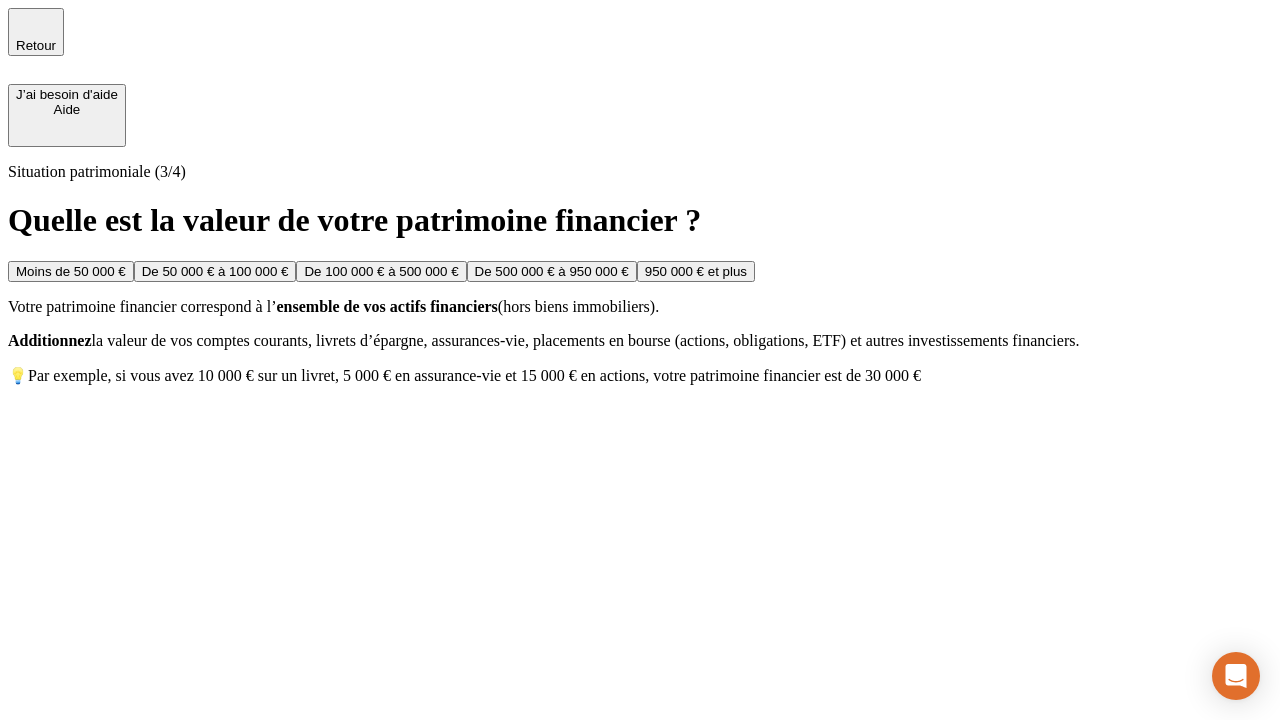 click on "Moins de 50 000 €" at bounding box center [71, 271] 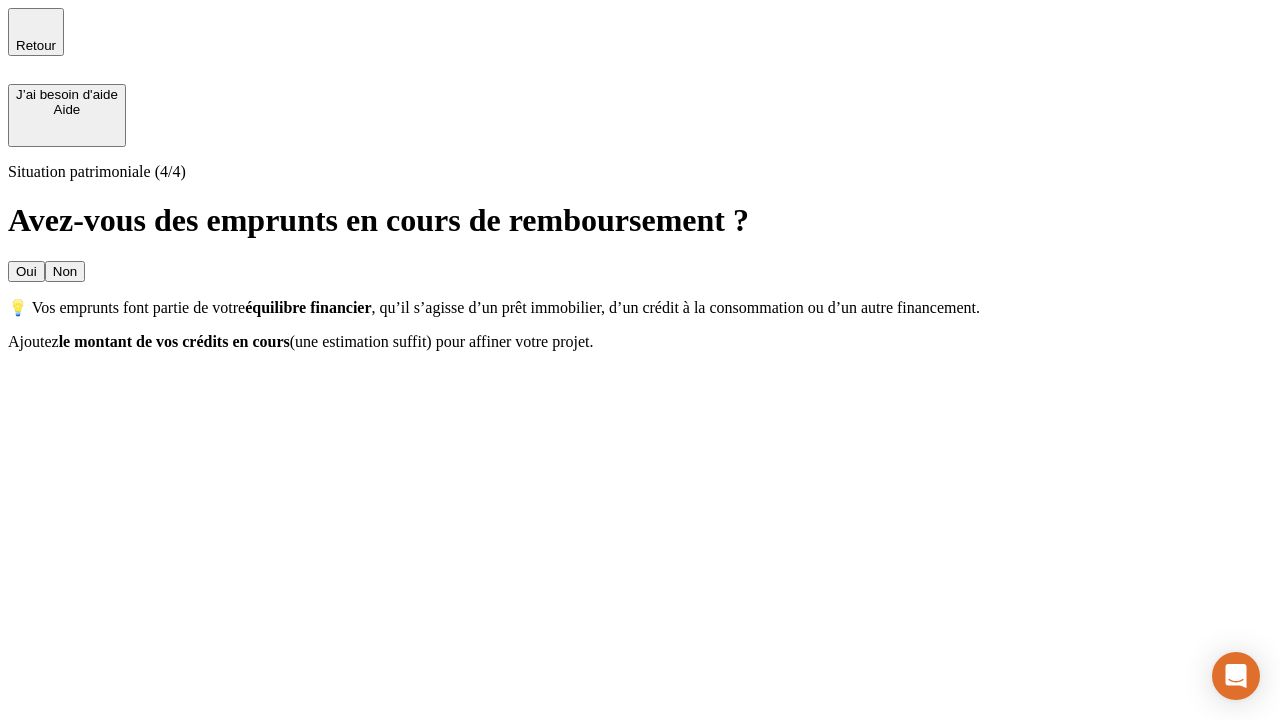 click on "Non" at bounding box center (65, 271) 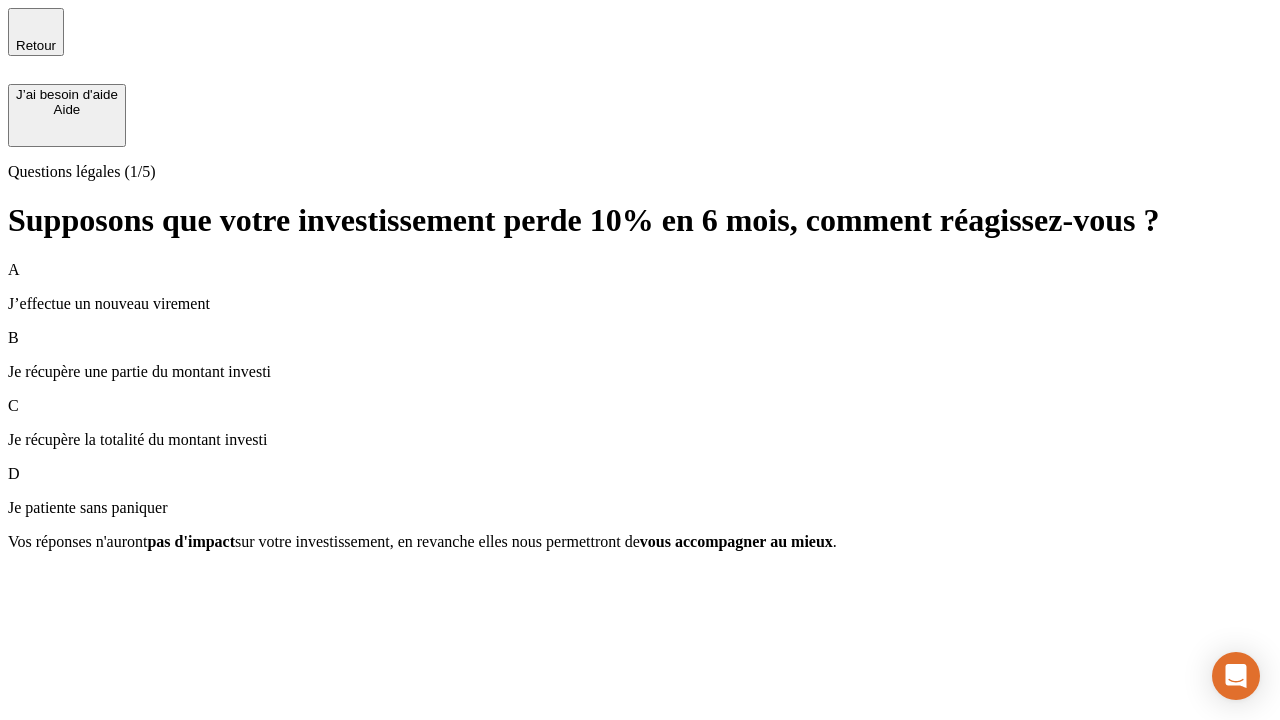 click on "A J’effectue un nouveau virement" at bounding box center [640, 287] 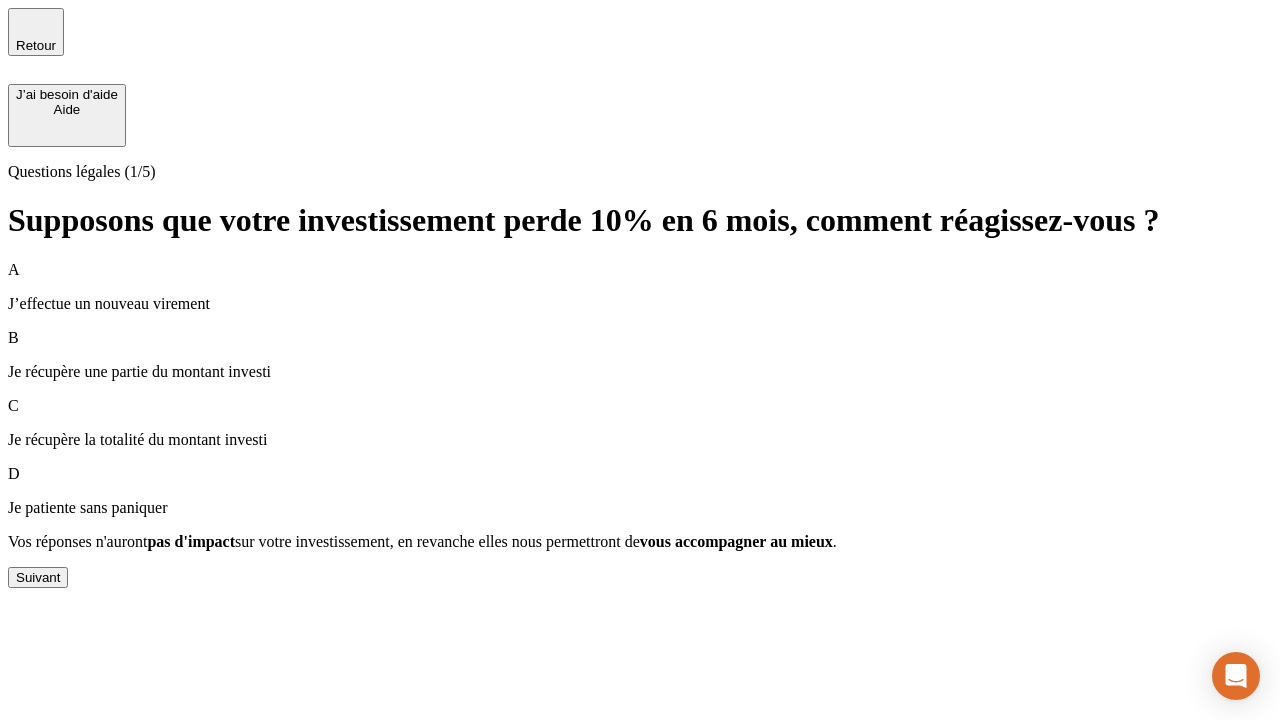 click on "Suivant" at bounding box center (38, 577) 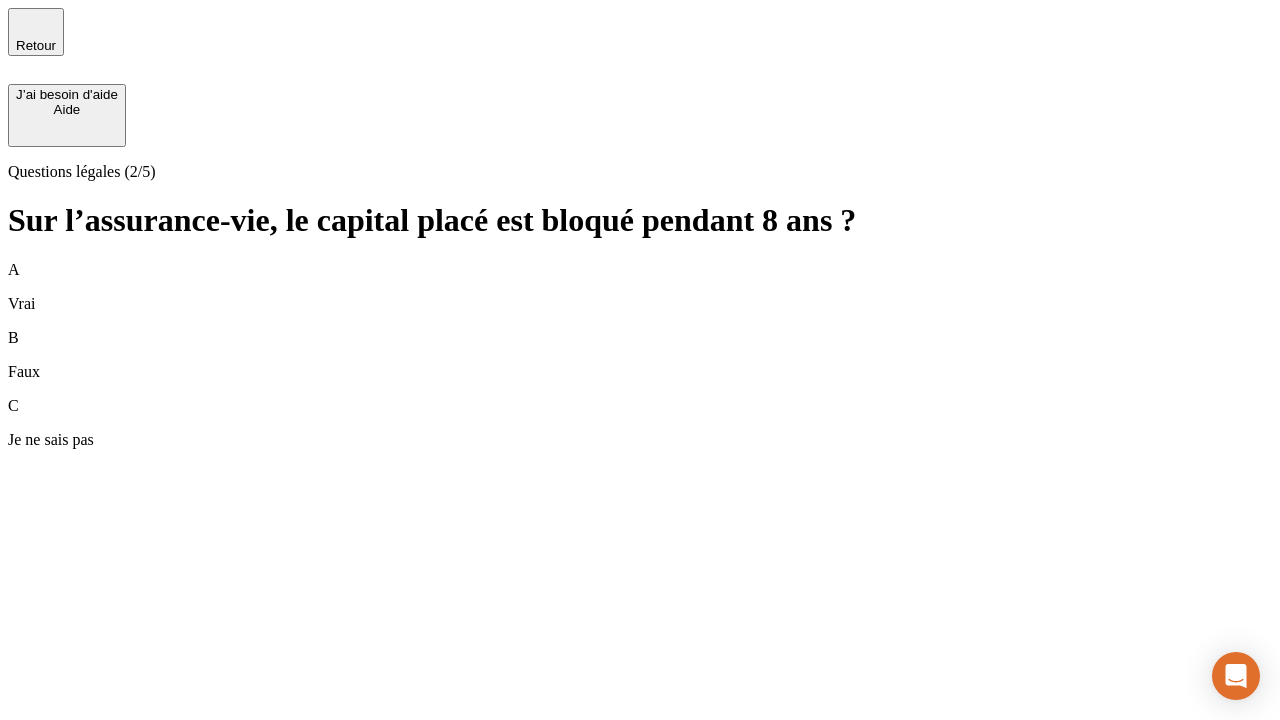 click on "A Vrai" at bounding box center [640, 287] 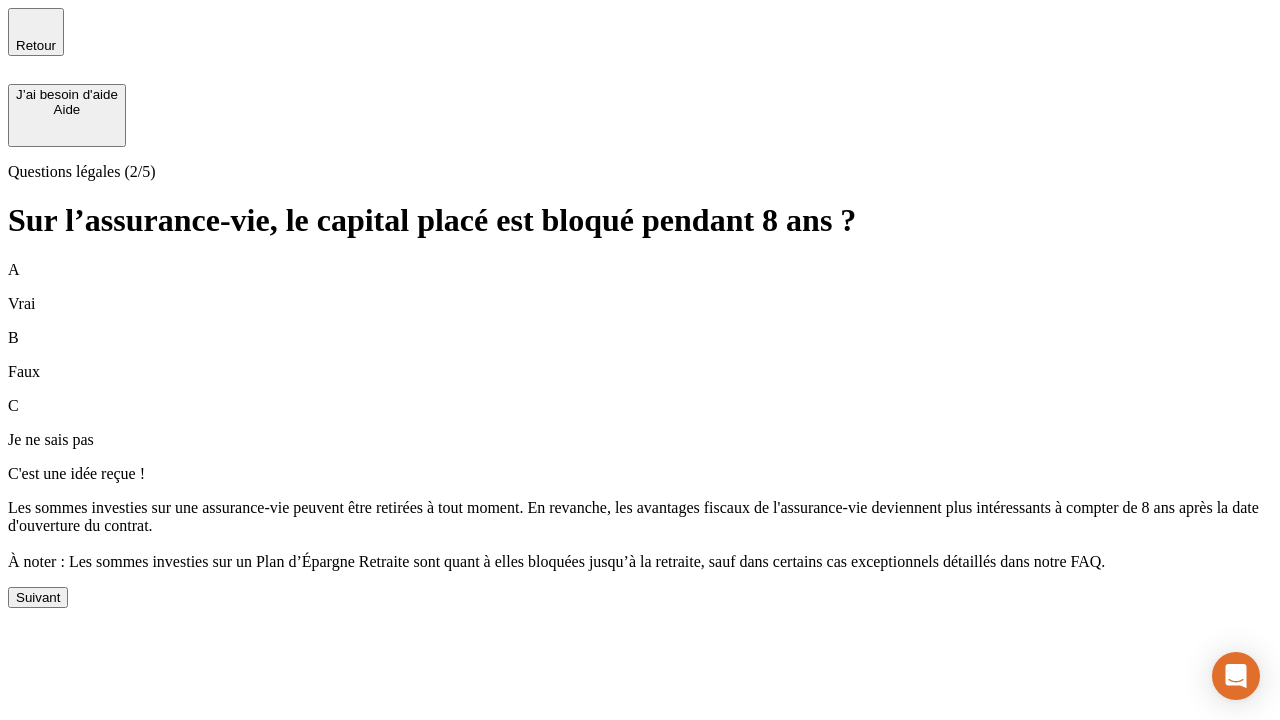 click on "Suivant" at bounding box center [38, 597] 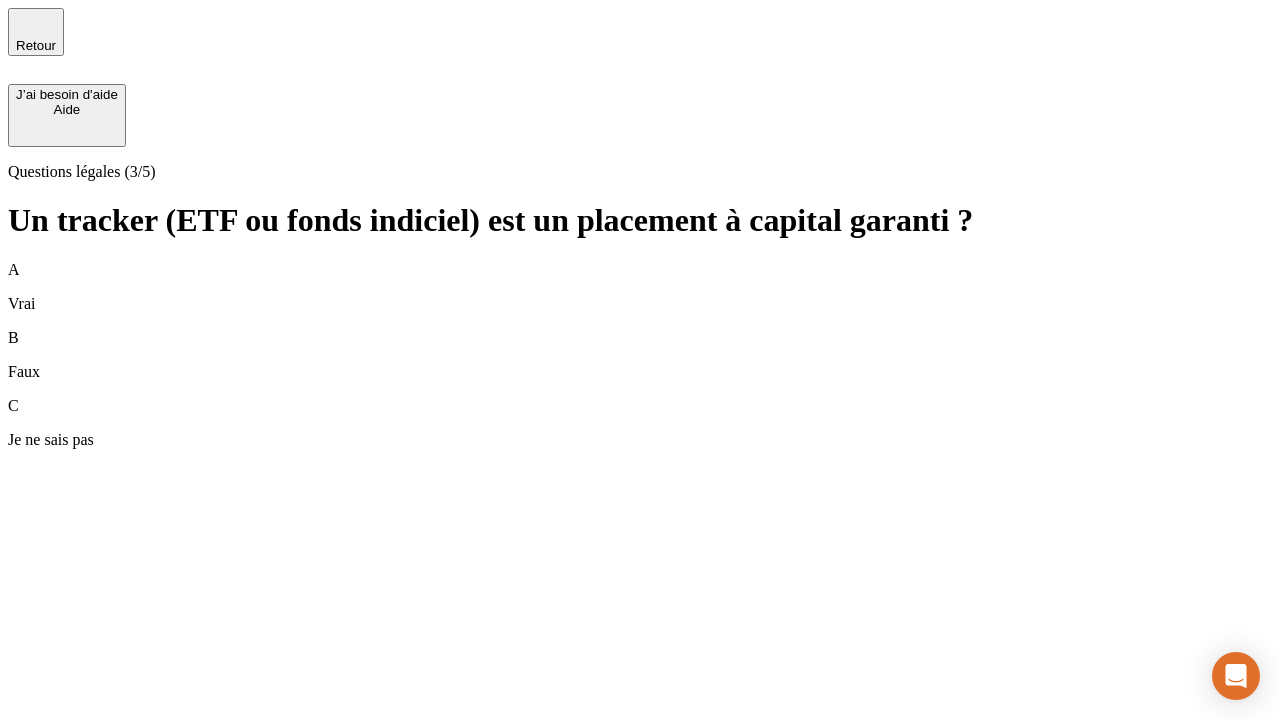 click on "A Vrai" at bounding box center (640, 287) 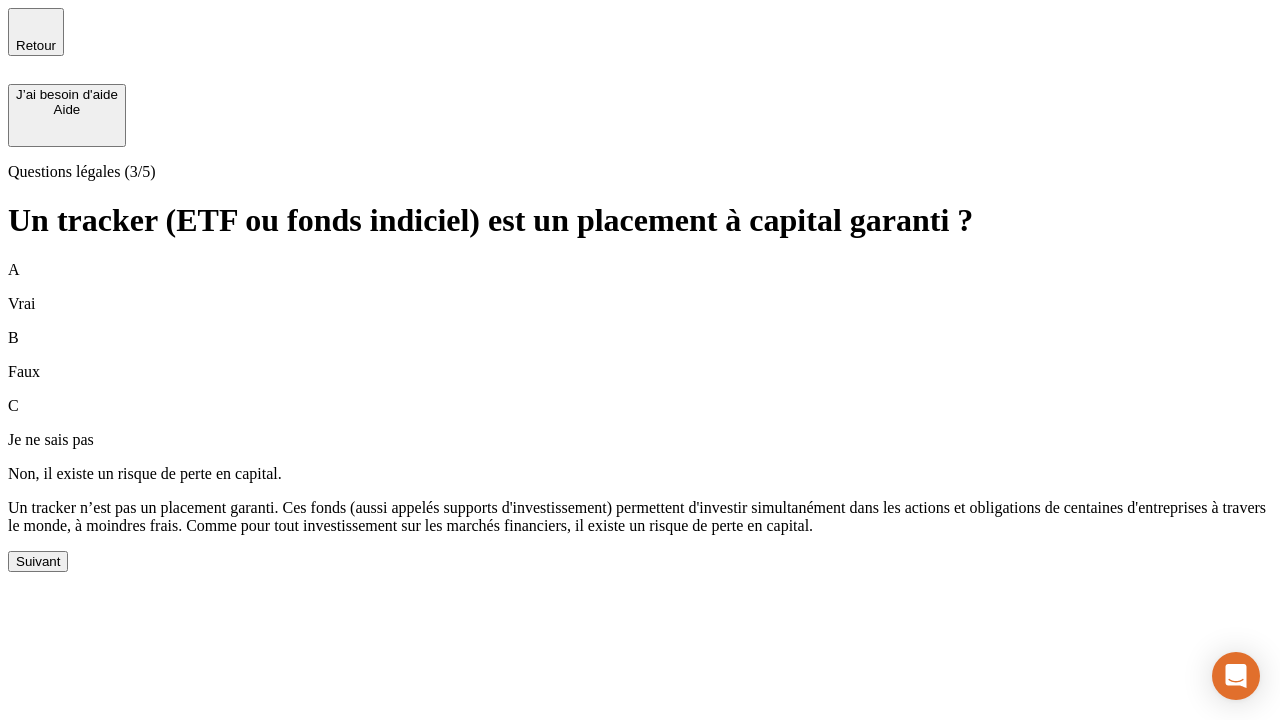 click on "Suivant" at bounding box center (38, 561) 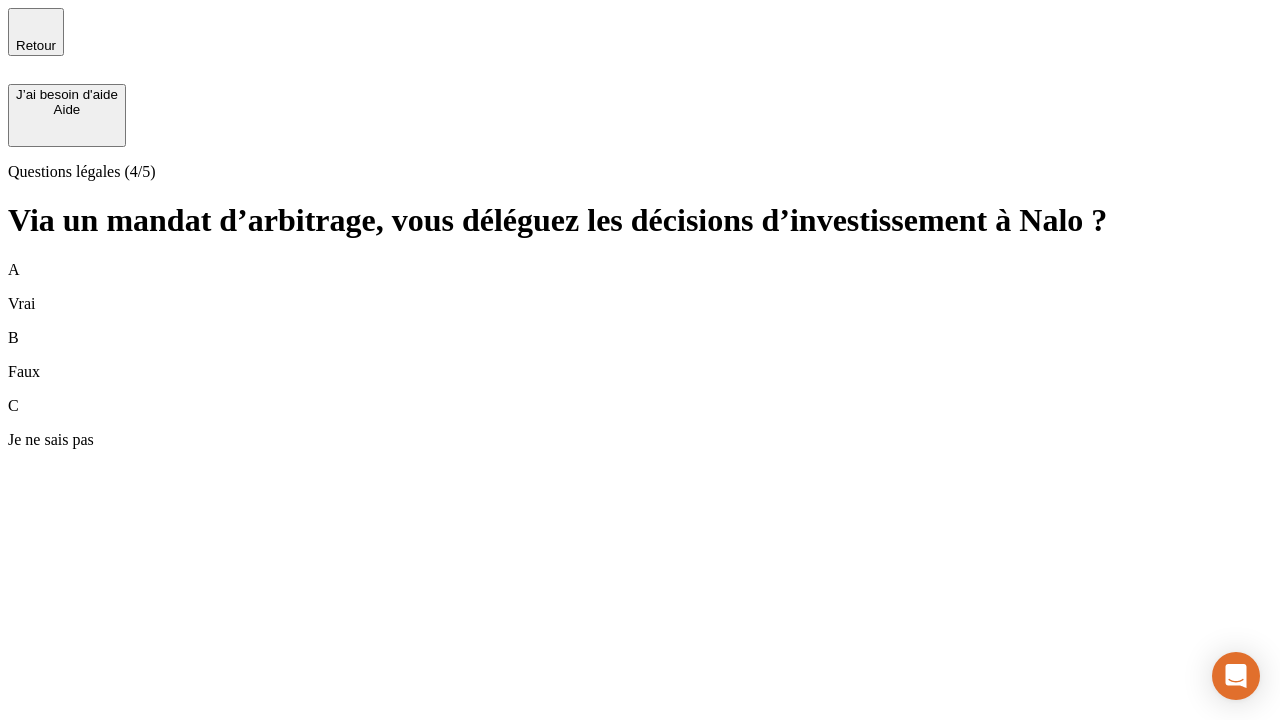 click on "A Vrai" at bounding box center (640, 287) 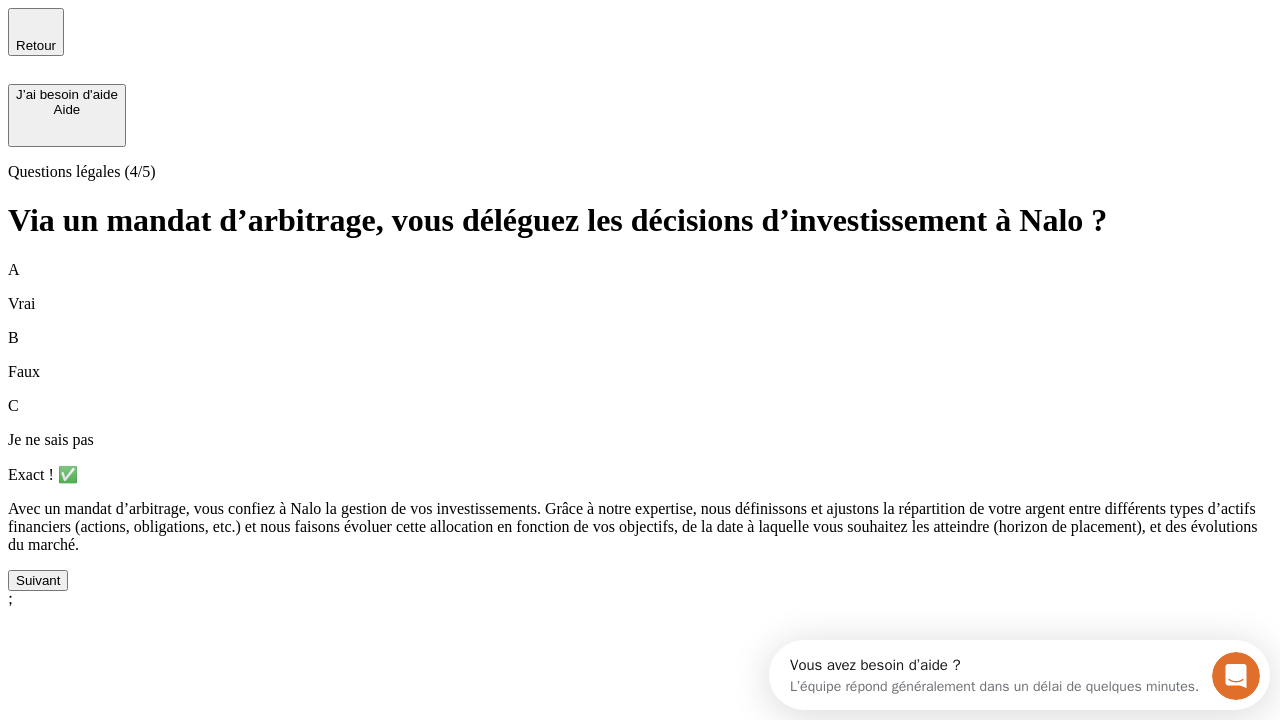 scroll, scrollTop: 0, scrollLeft: 0, axis: both 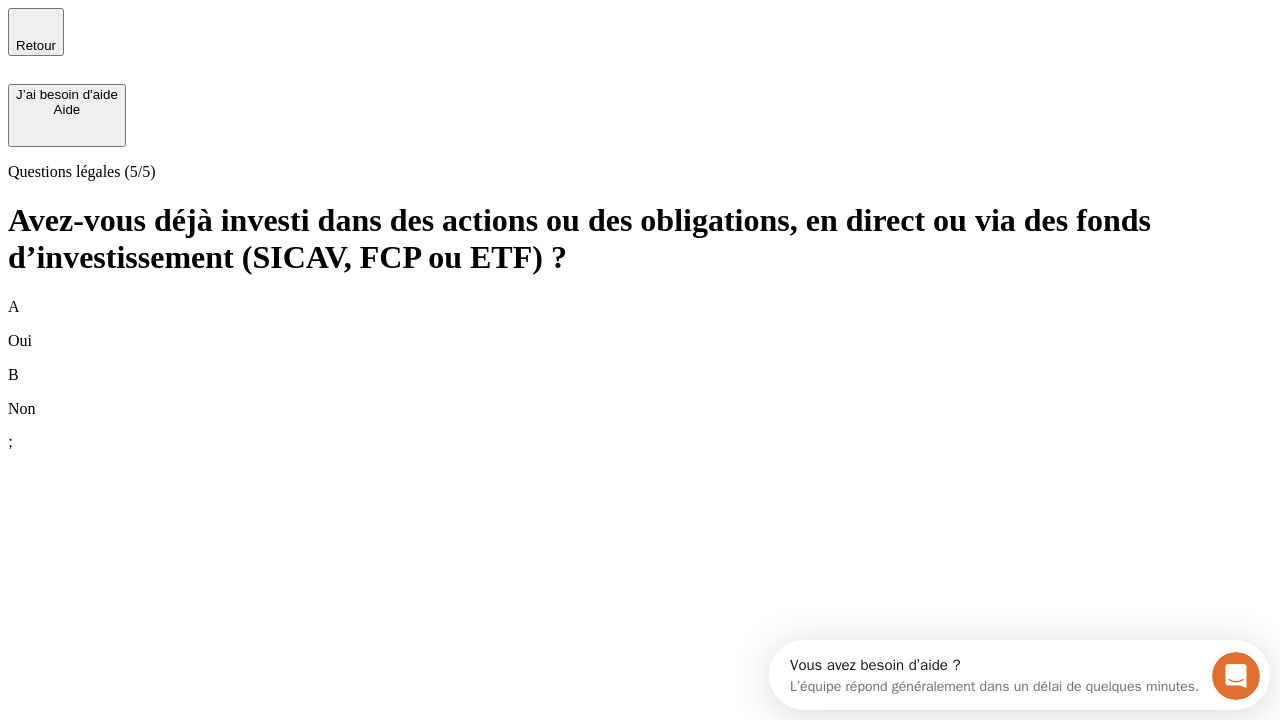 click on "B Non" at bounding box center [640, 392] 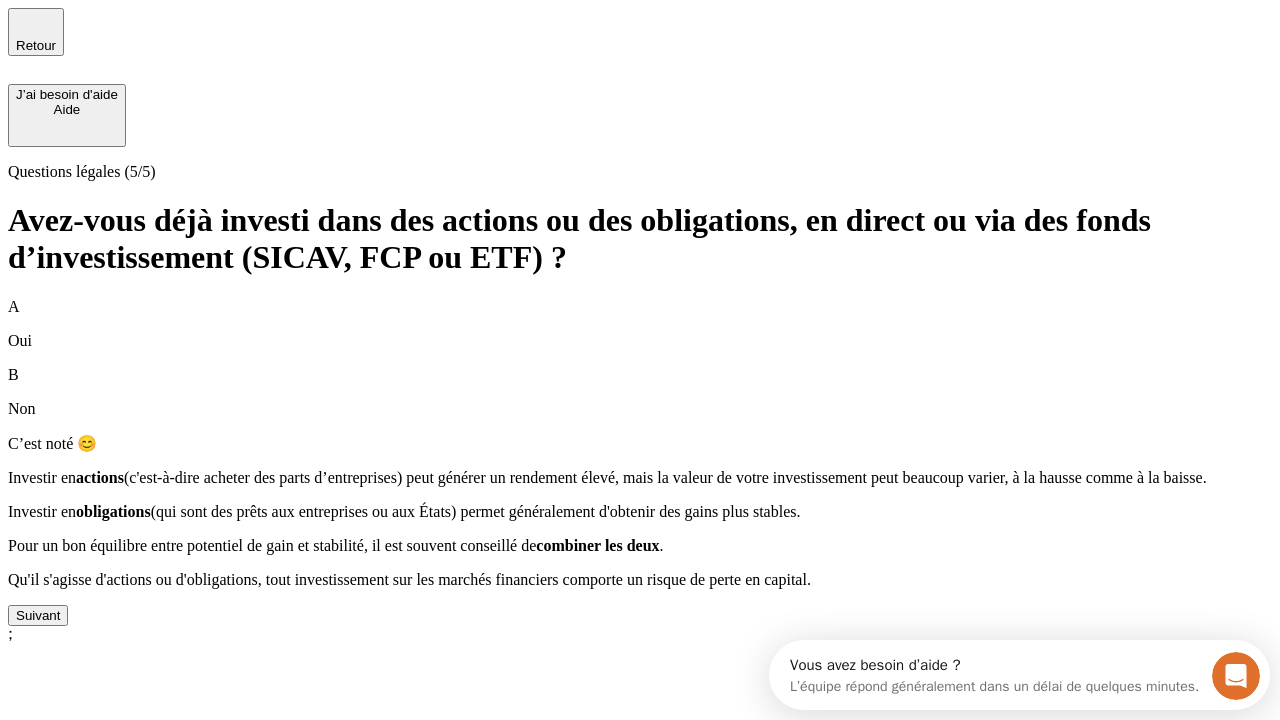 click on "Suivant" at bounding box center [38, 615] 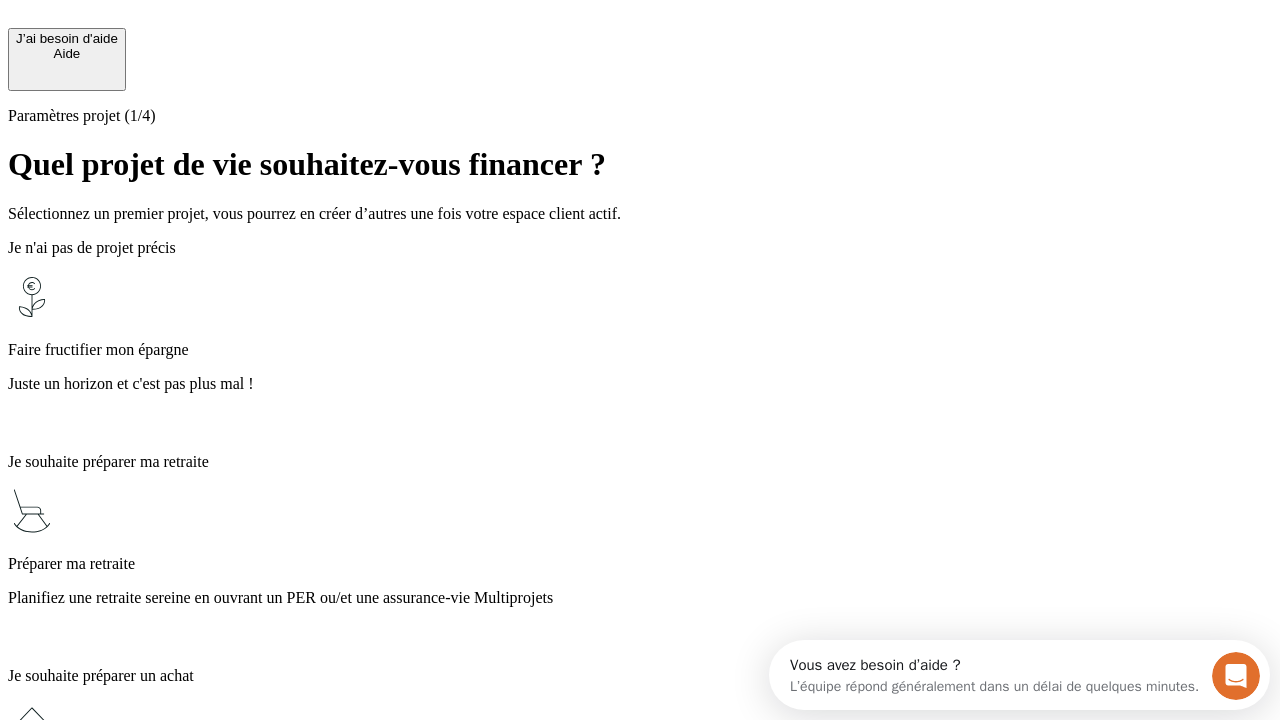 scroll, scrollTop: 18, scrollLeft: 0, axis: vertical 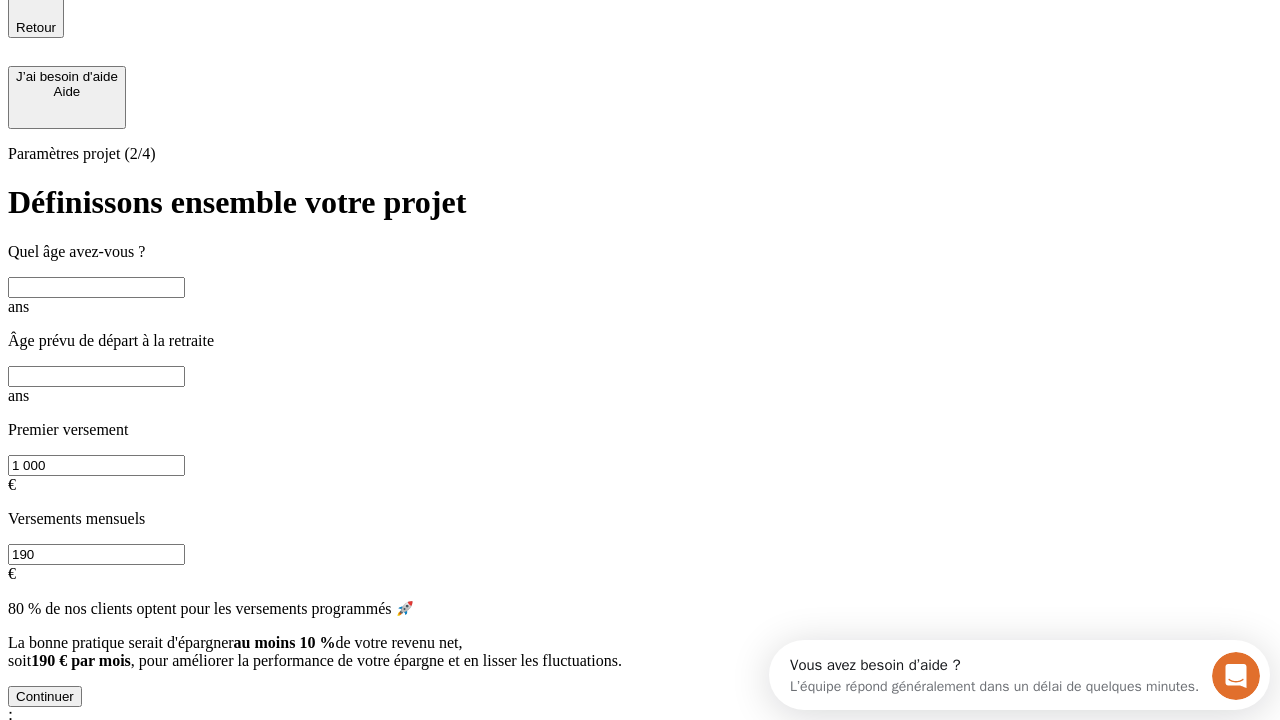 click at bounding box center (96, 287) 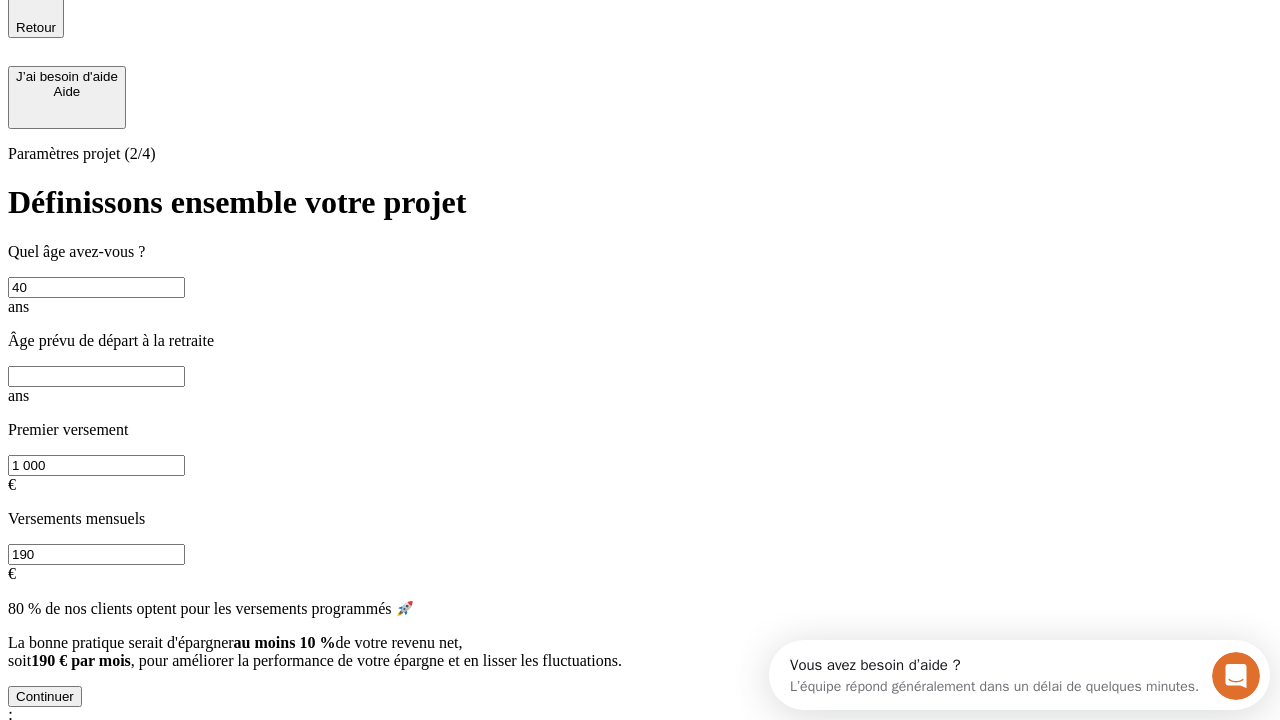 type on "40" 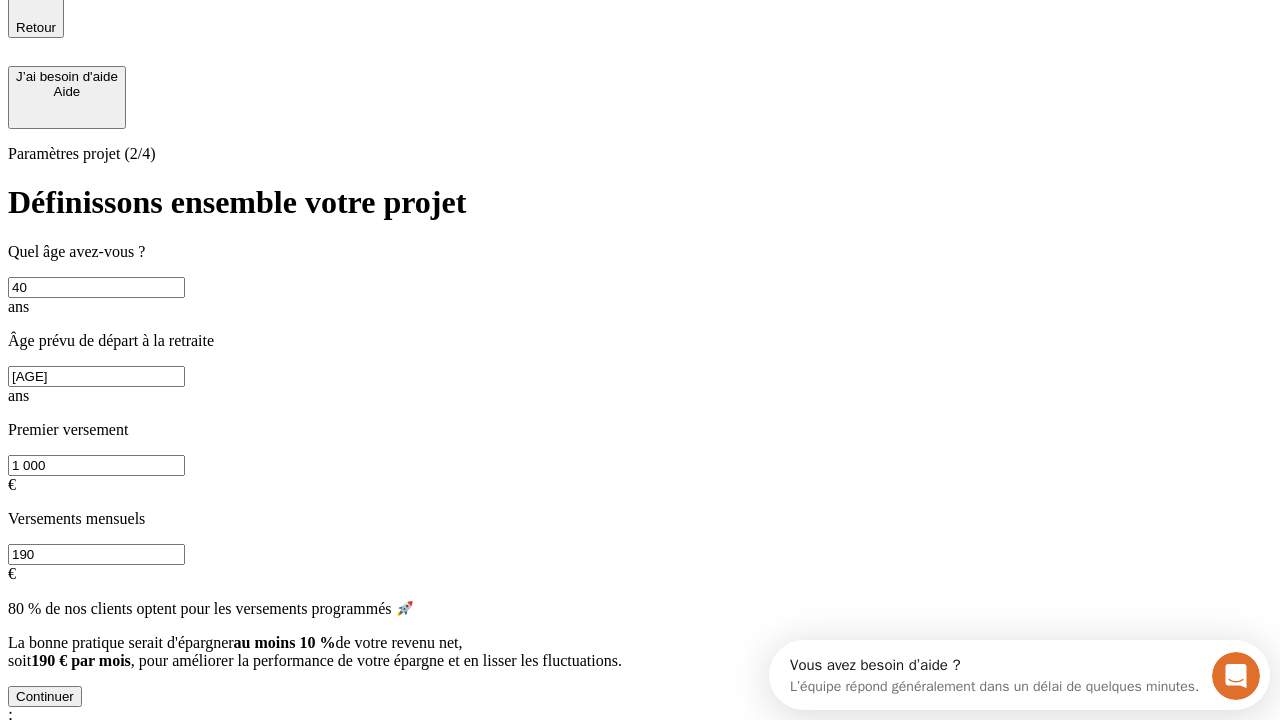 type on "[AGE]" 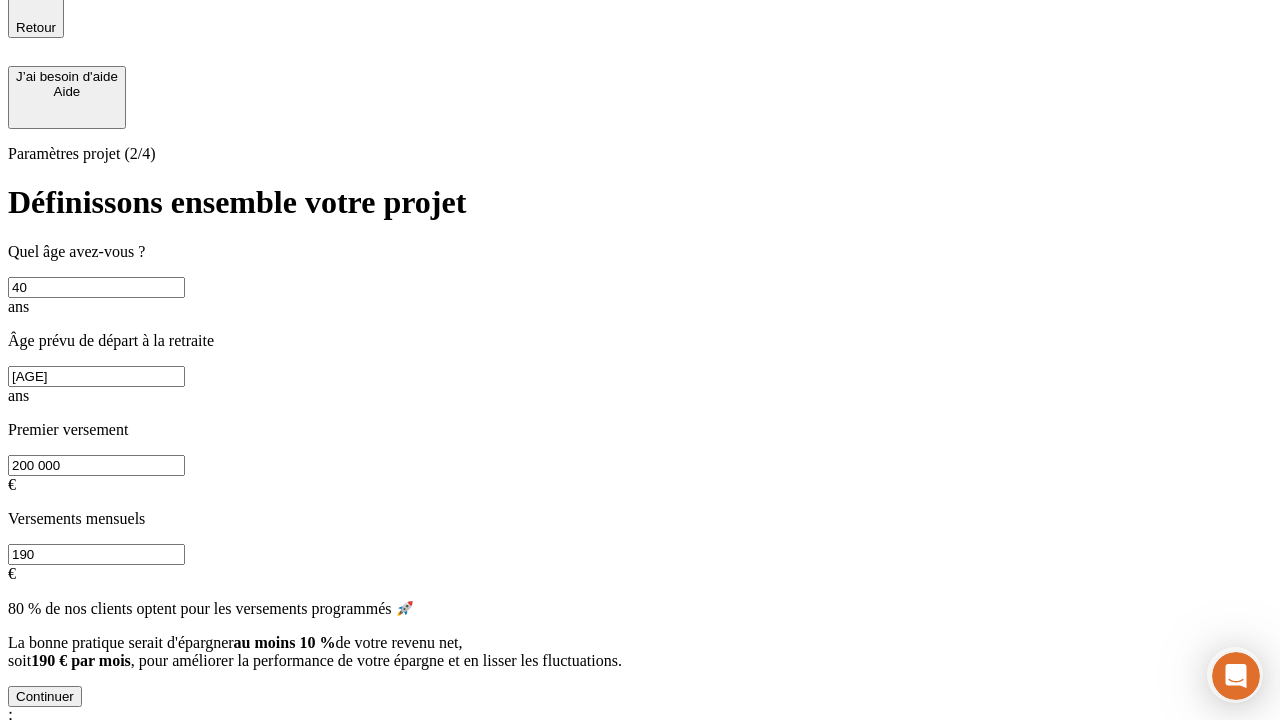 type on "200 000" 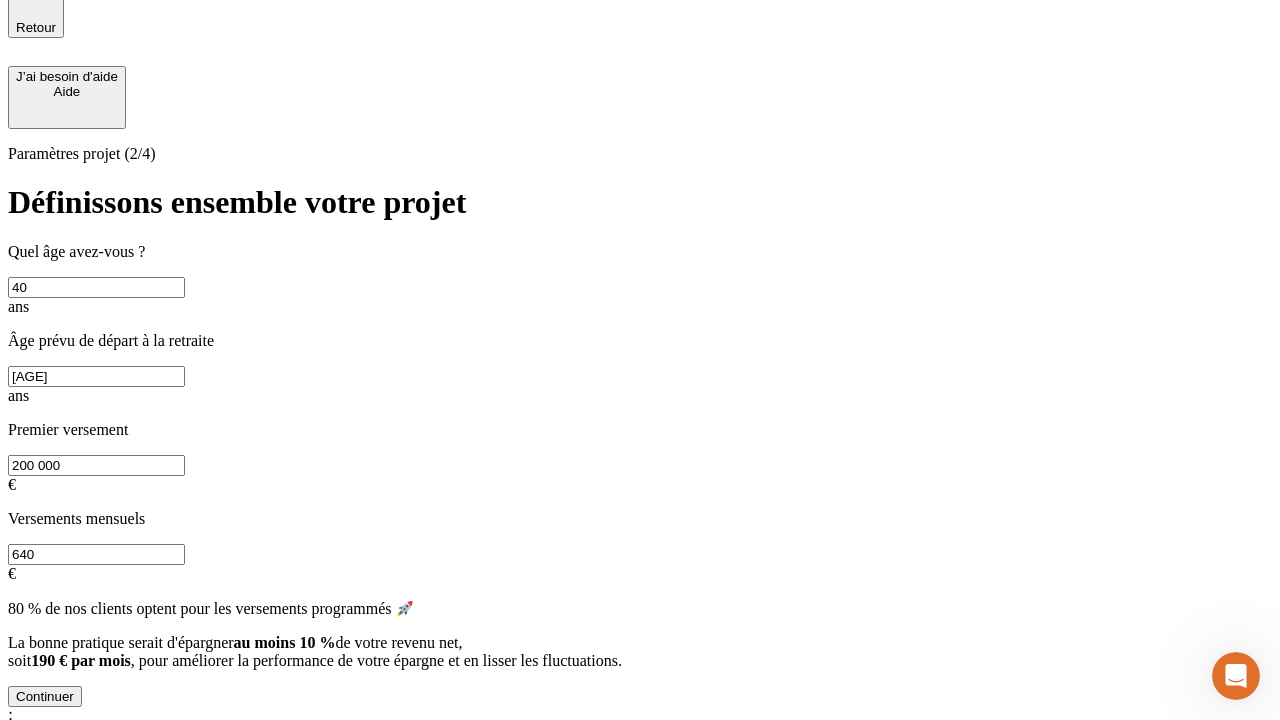 scroll, scrollTop: 0, scrollLeft: 0, axis: both 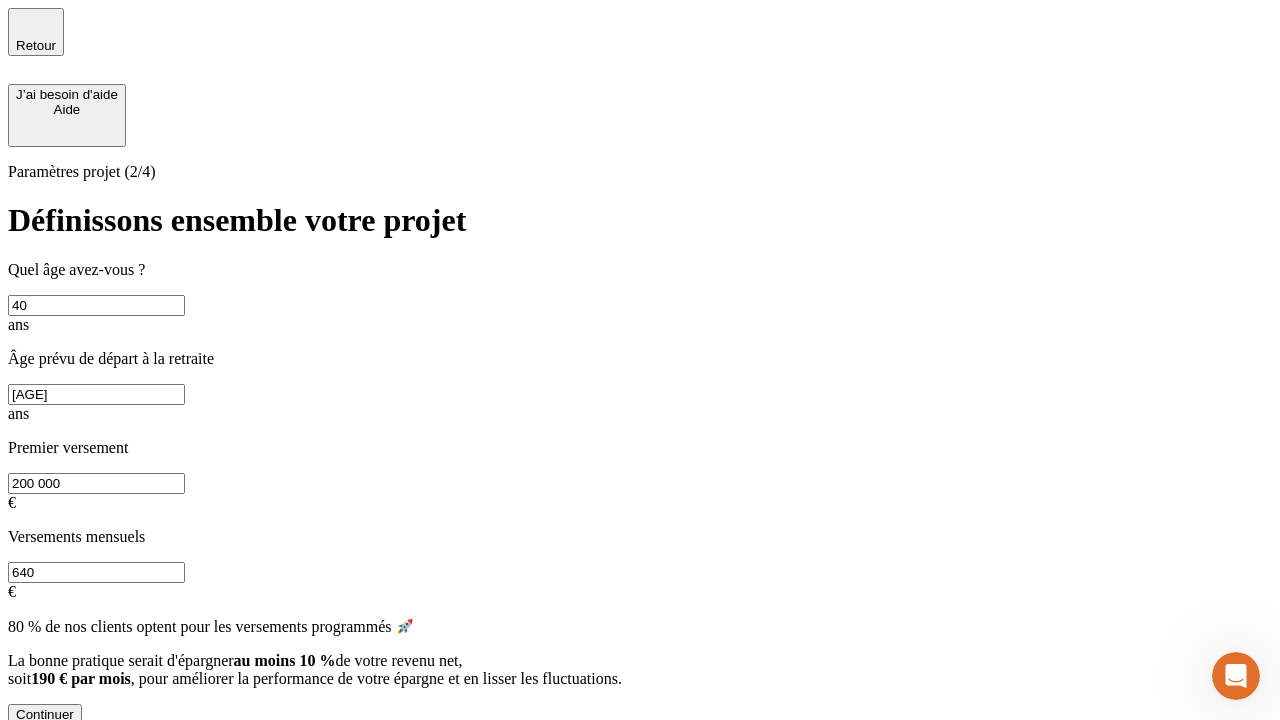 type on "640" 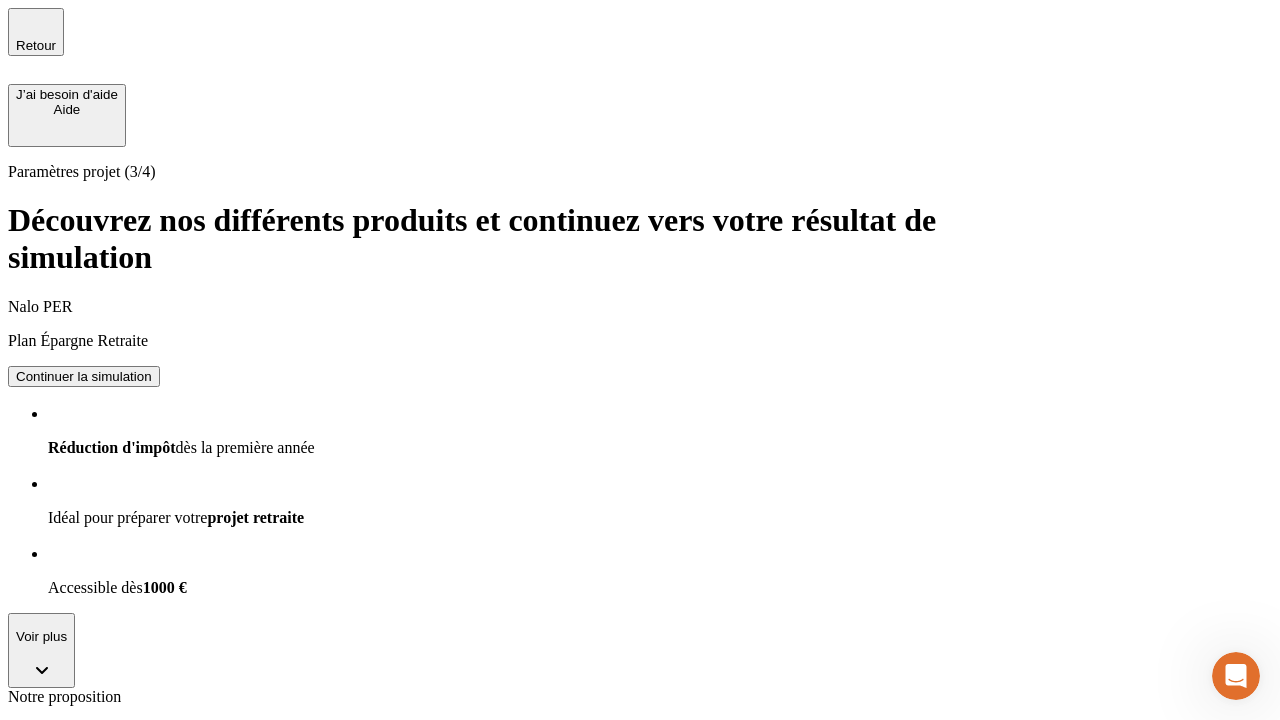 click on "Continuer la simulation" at bounding box center (84, 800) 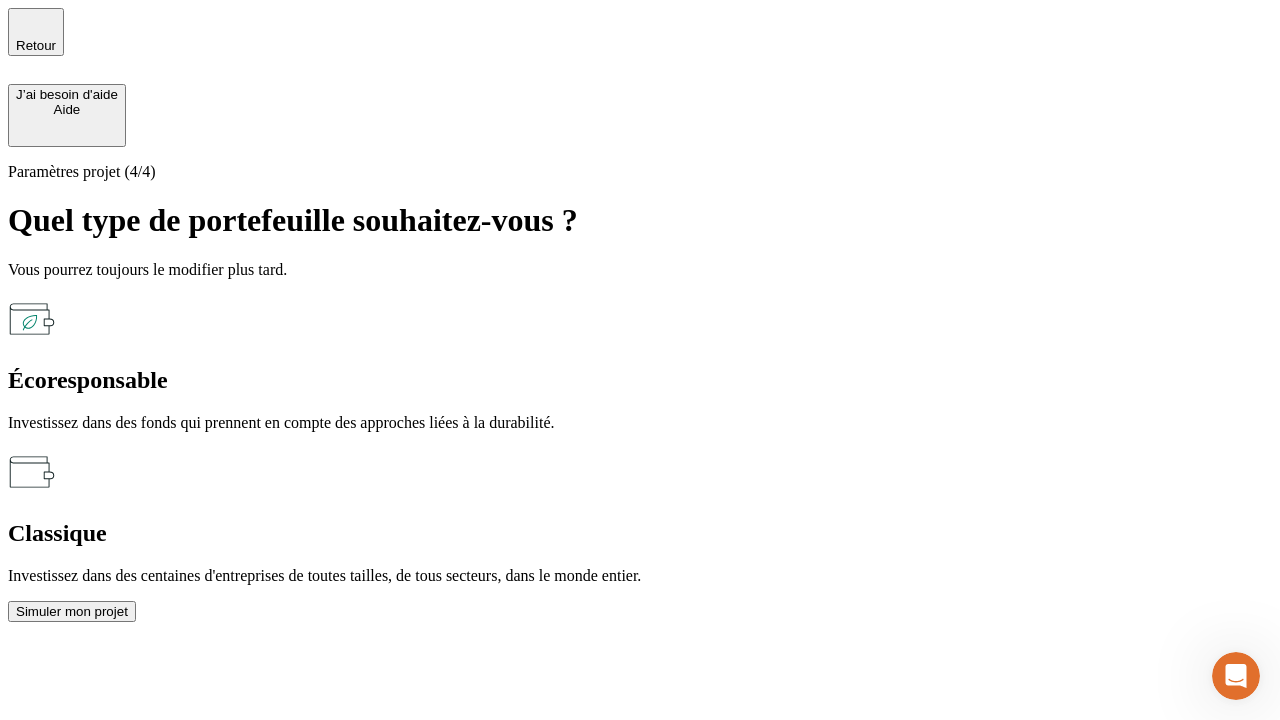 click on "Écoresponsable" at bounding box center [640, 380] 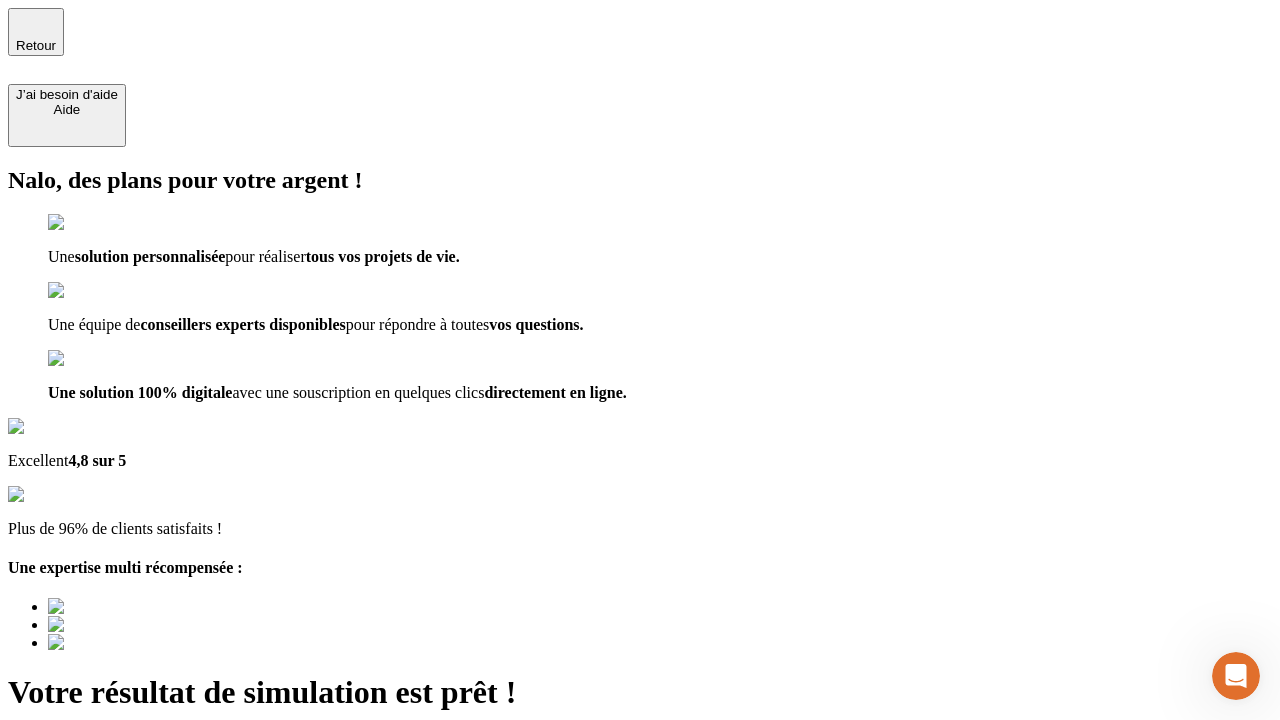 click on "Découvrir ma simulation" at bounding box center (87, 881) 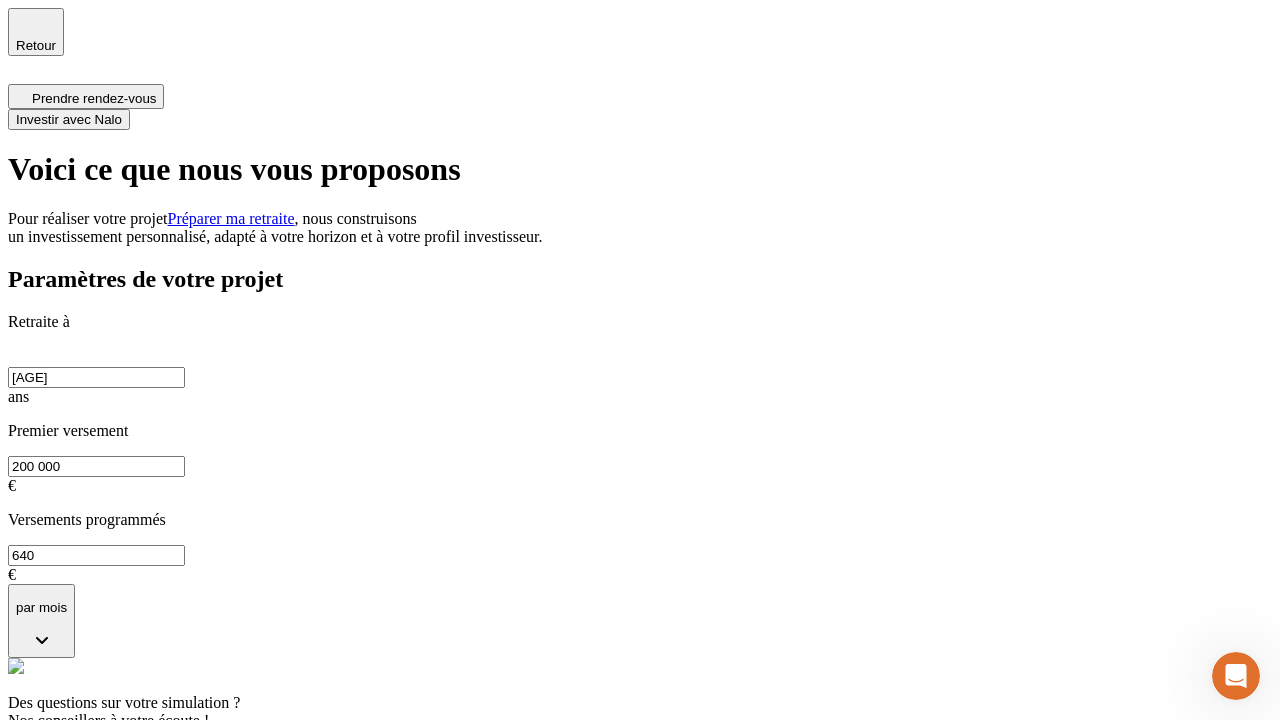 click on "Investir avec Nalo" at bounding box center (69, 119) 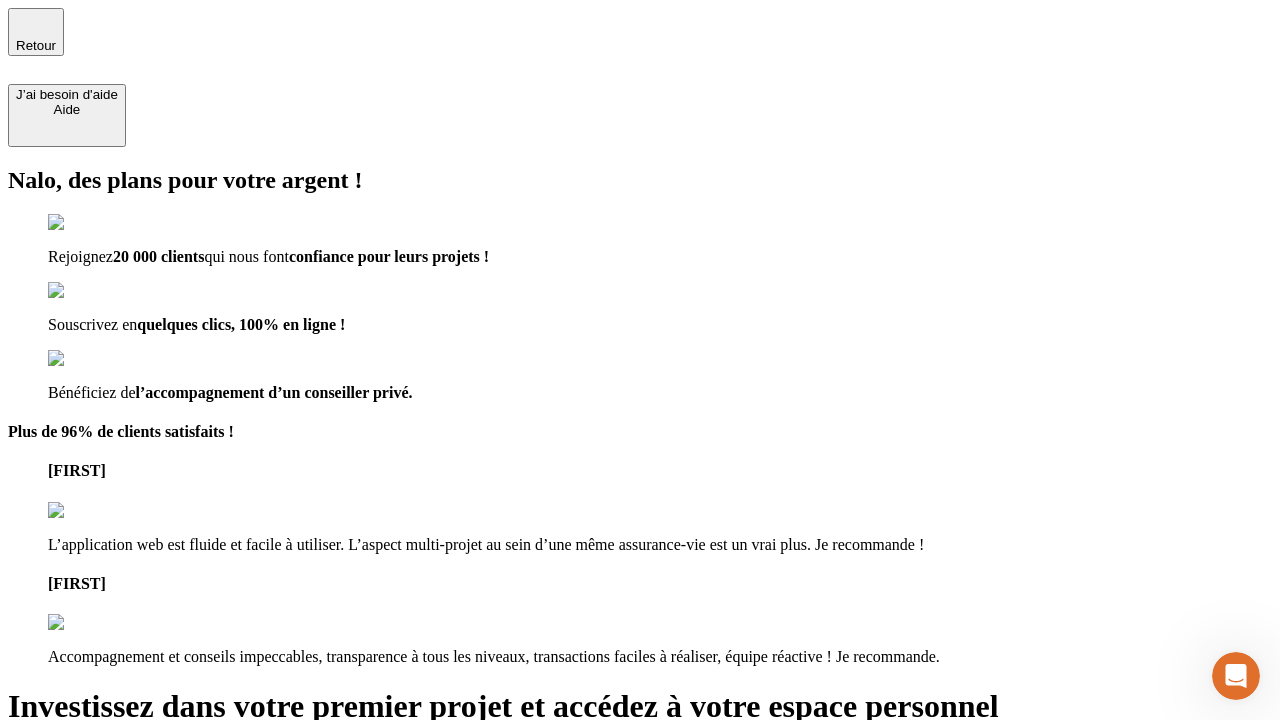 type on "[EMAIL]" 